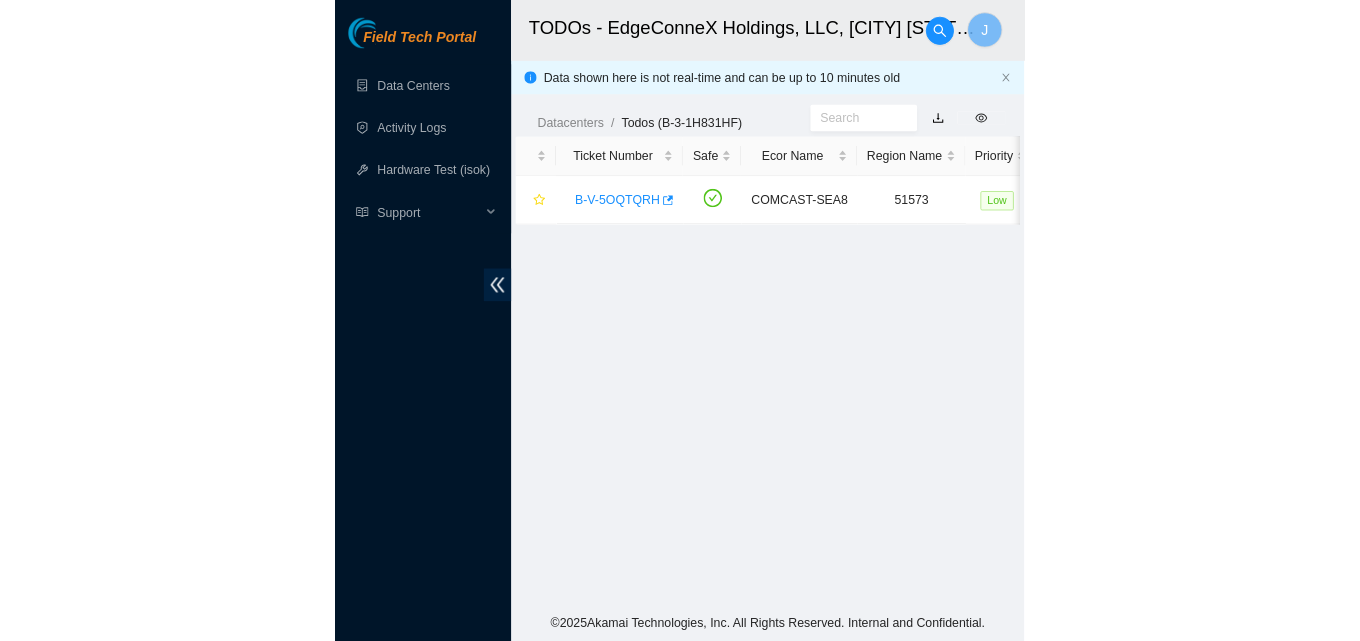 scroll, scrollTop: 0, scrollLeft: 0, axis: both 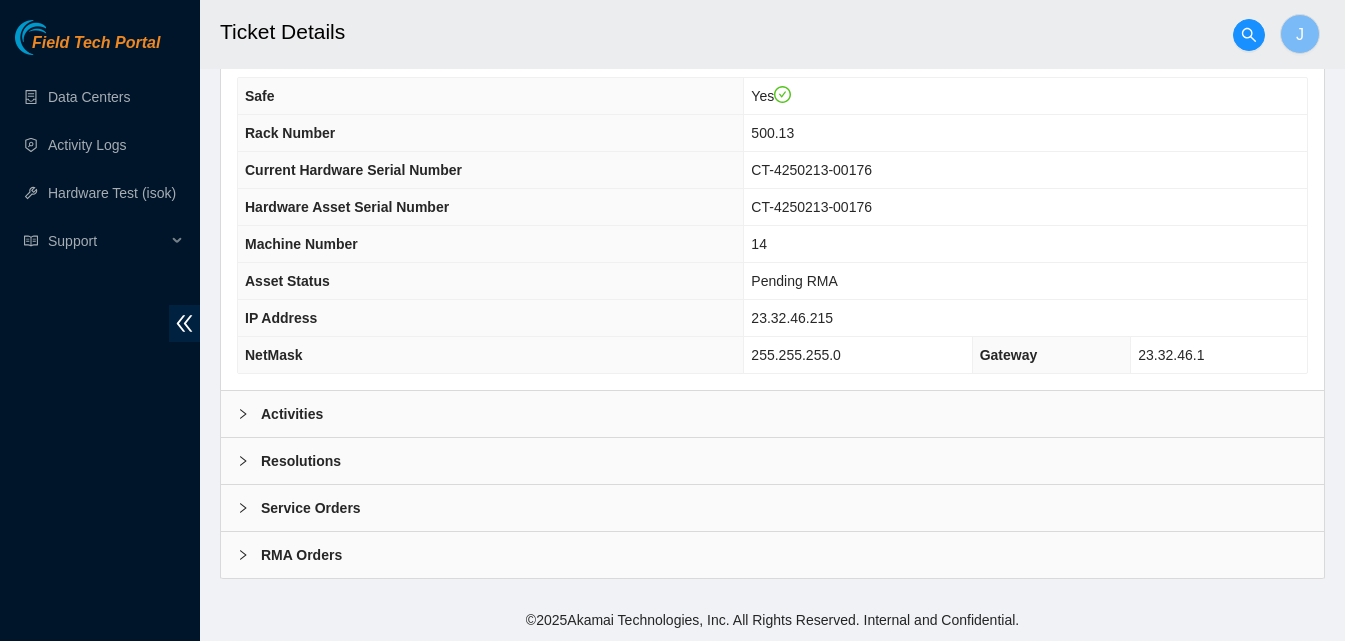 click on "Activities" at bounding box center [772, 414] 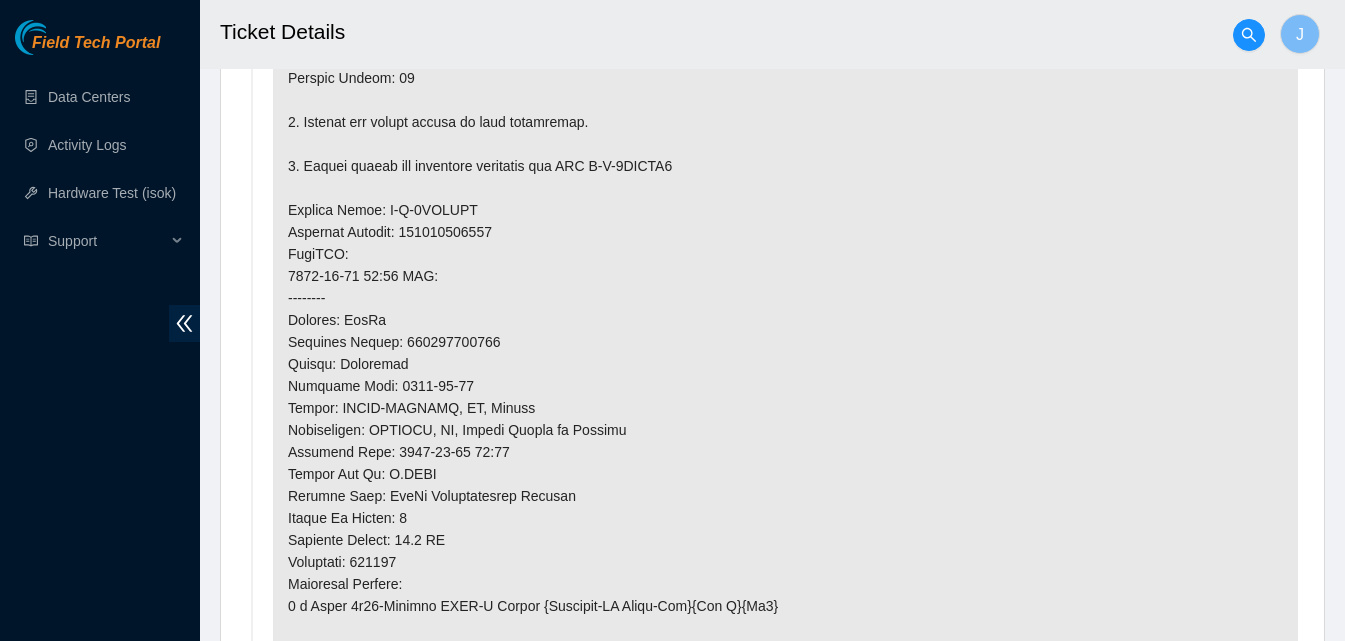 scroll, scrollTop: 1704, scrollLeft: 0, axis: vertical 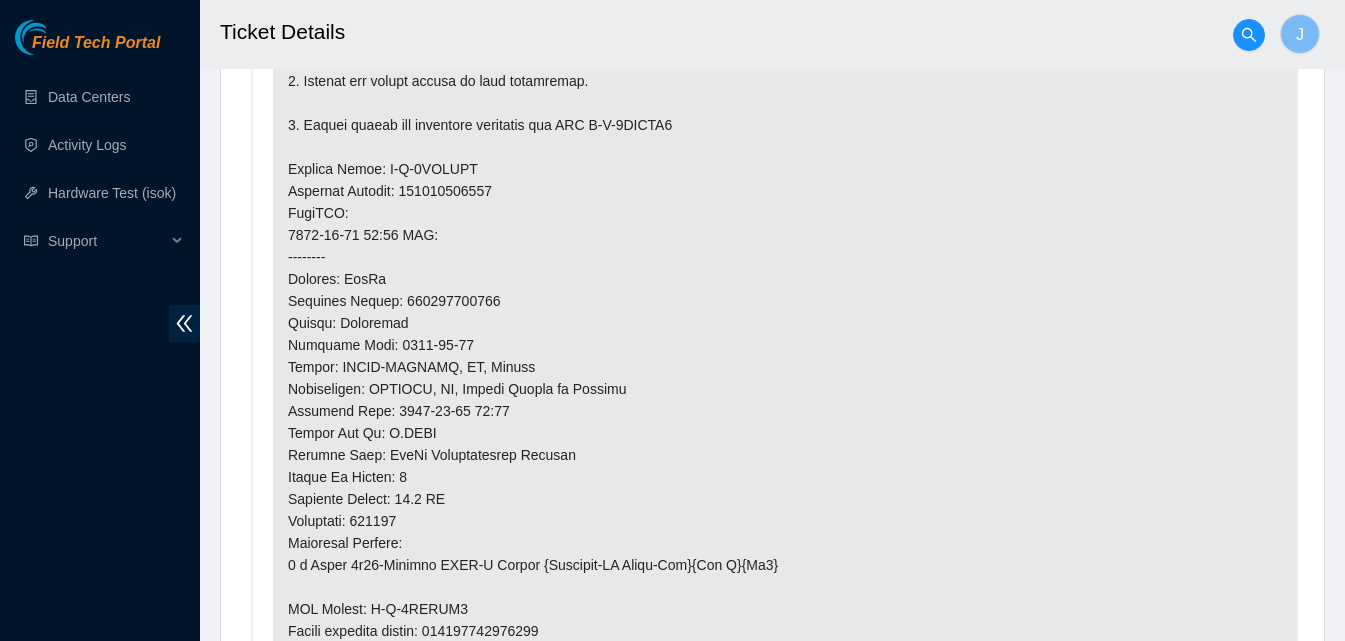 click at bounding box center [785, 169] 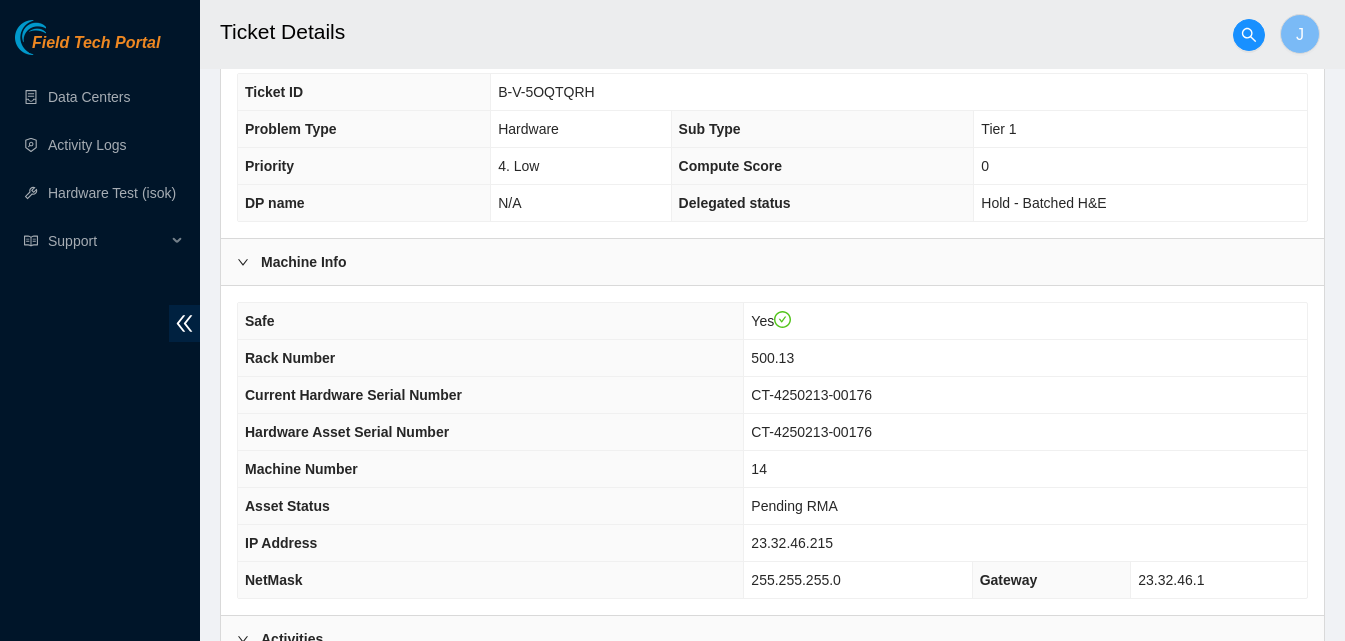 scroll, scrollTop: 594, scrollLeft: 0, axis: vertical 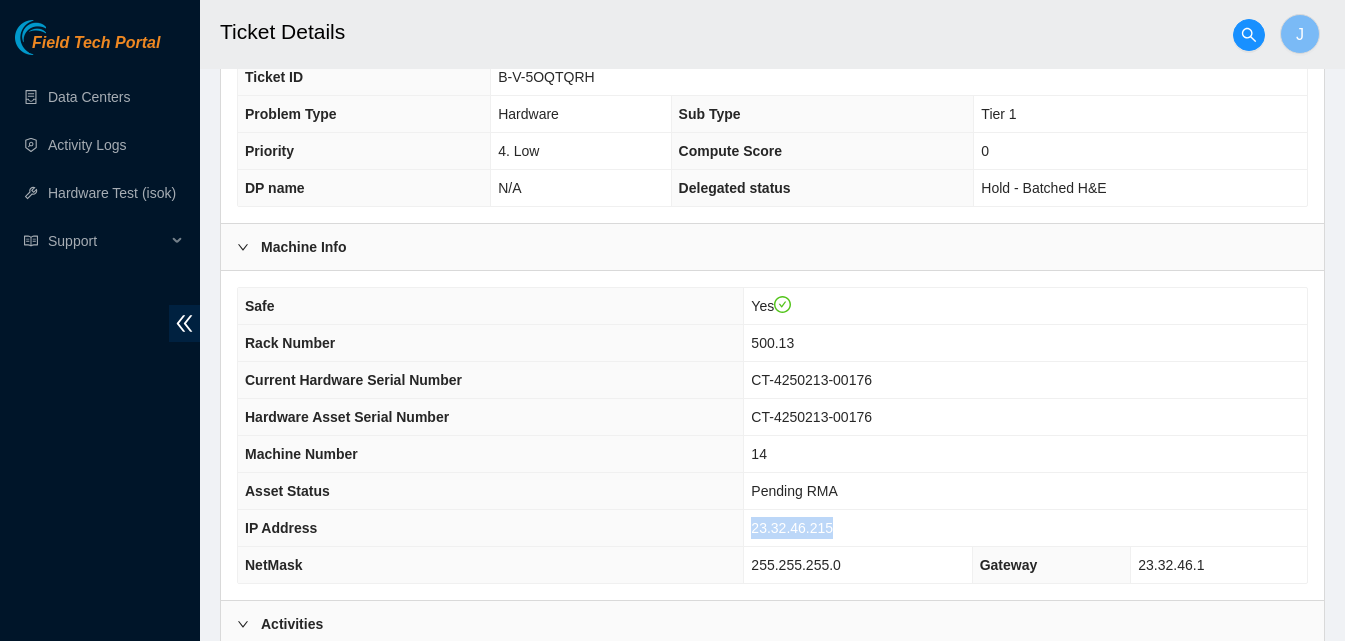 drag, startPoint x: 865, startPoint y: 527, endPoint x: 711, endPoint y: 520, distance: 154.15901 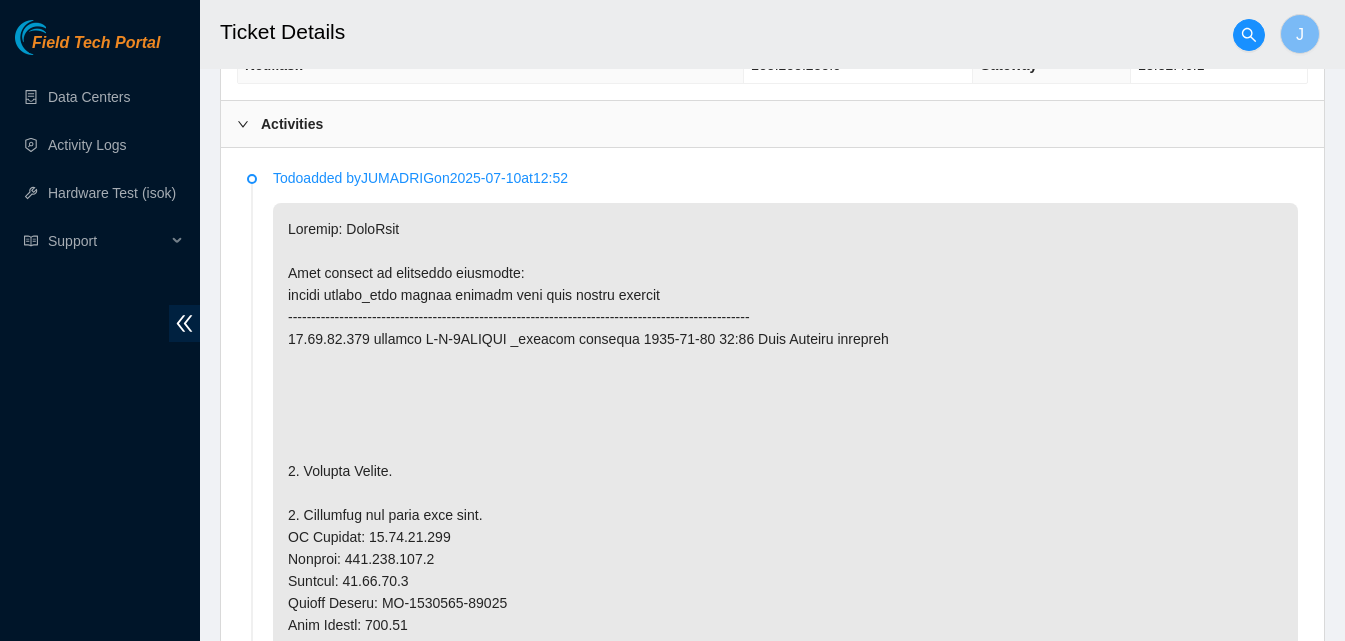 click on "Activities" at bounding box center [772, 124] 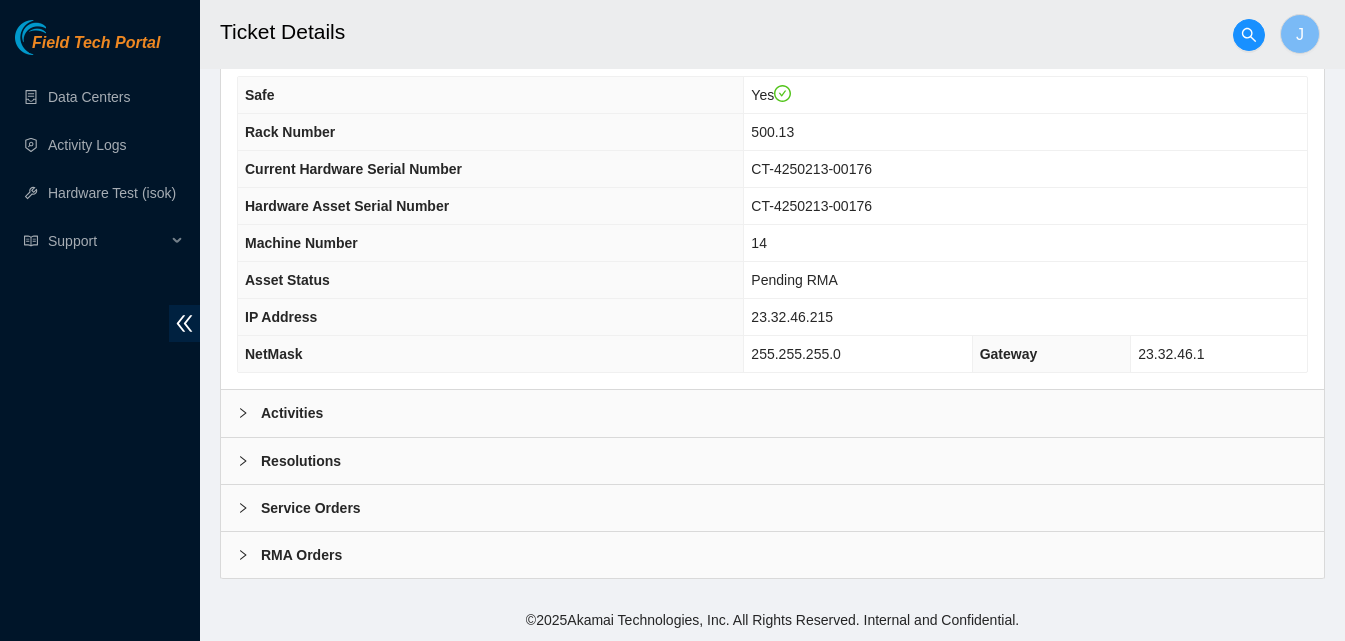 scroll, scrollTop: 804, scrollLeft: 0, axis: vertical 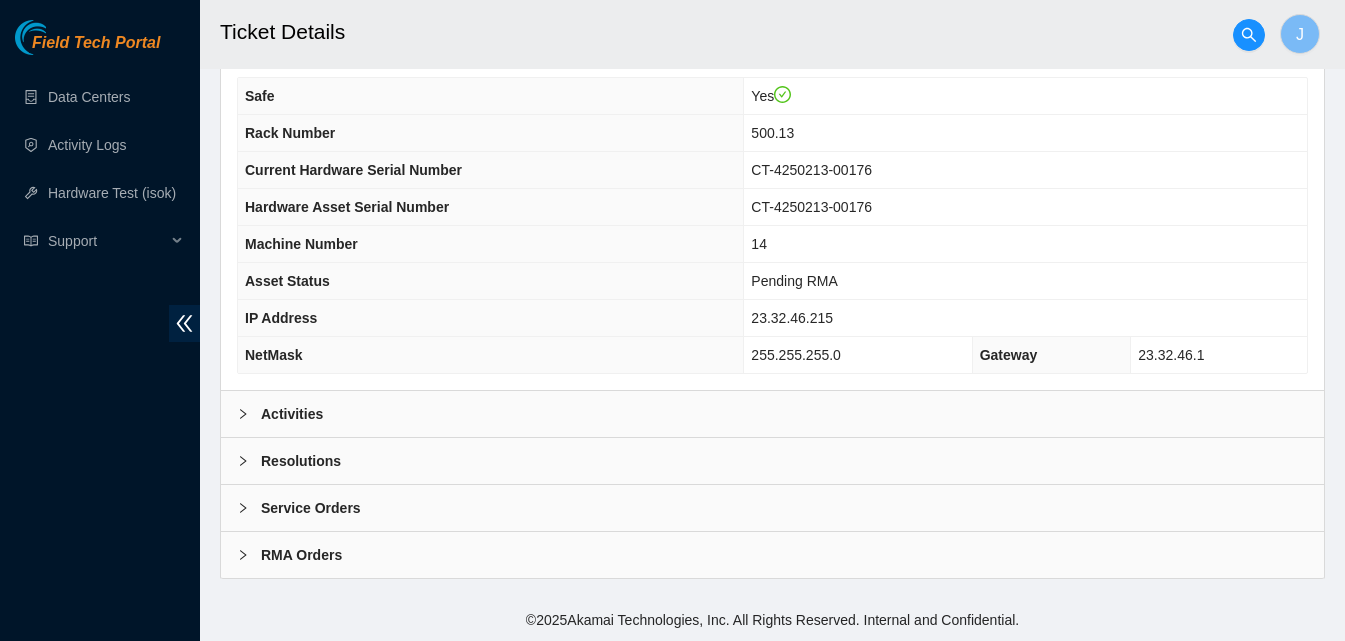 click on "Resolutions" at bounding box center (772, 461) 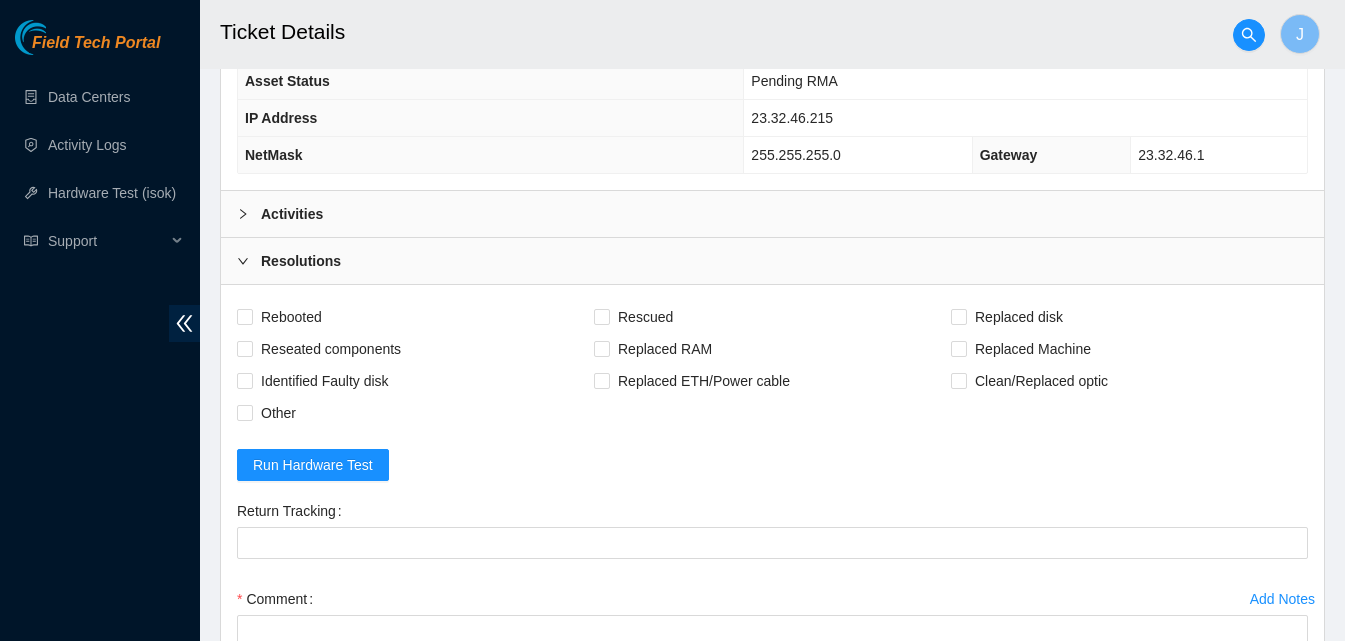 scroll, scrollTop: 1304, scrollLeft: 0, axis: vertical 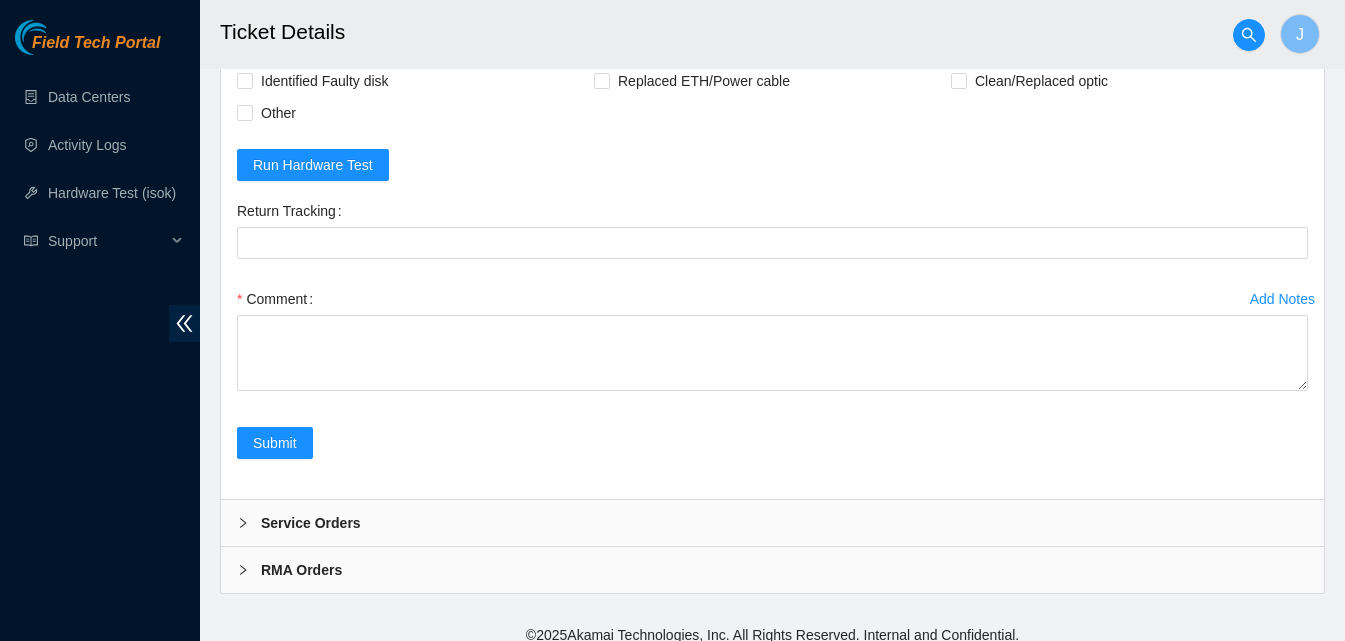 click on "Submit" at bounding box center (772, 455) 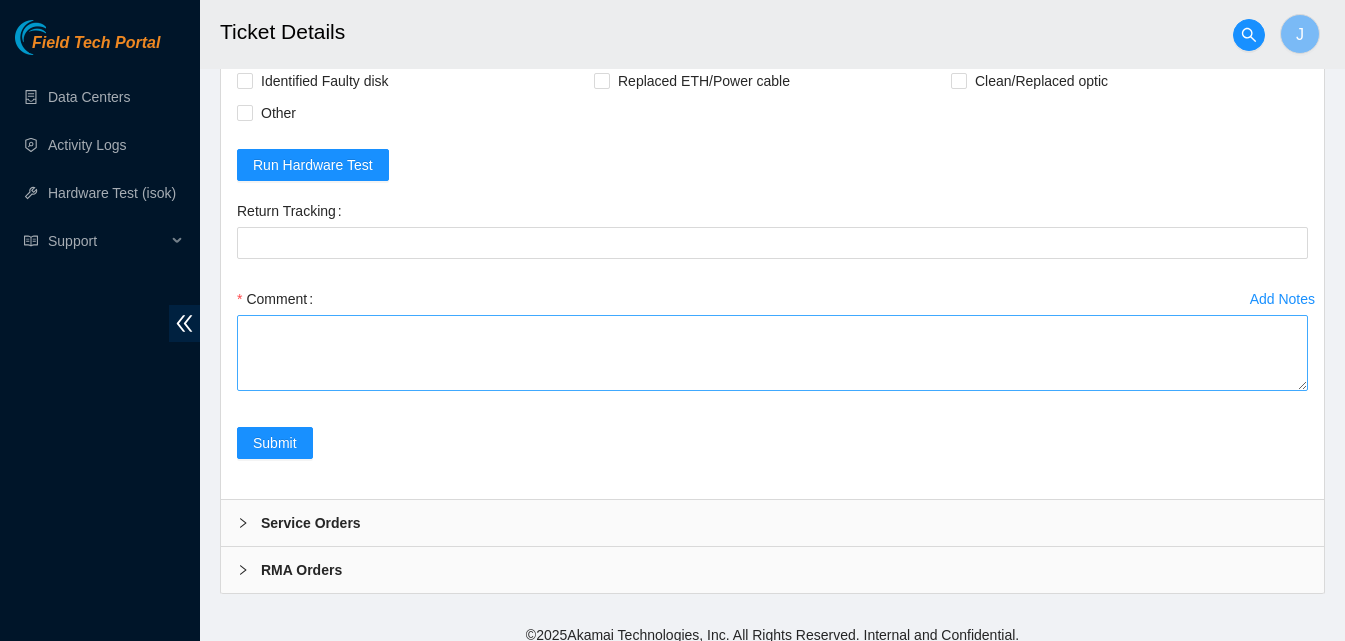 drag, startPoint x: 669, startPoint y: 267, endPoint x: 648, endPoint y: 357, distance: 92.417534 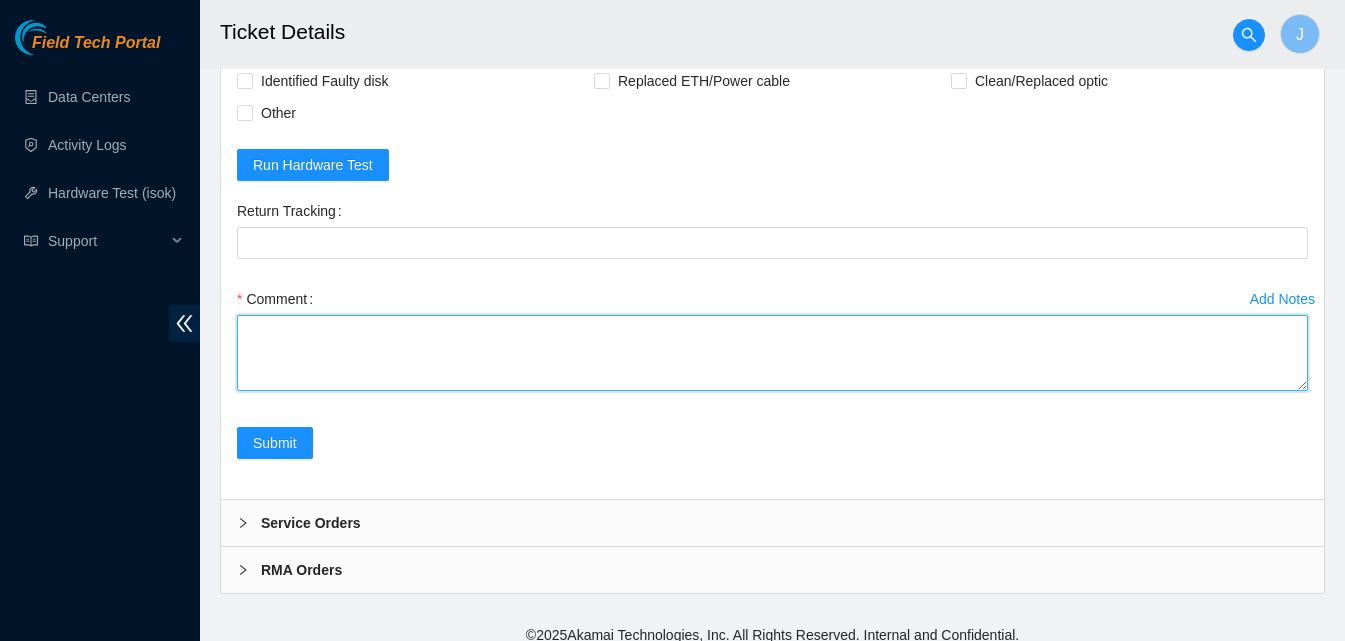 click on "Comment" at bounding box center (772, 353) 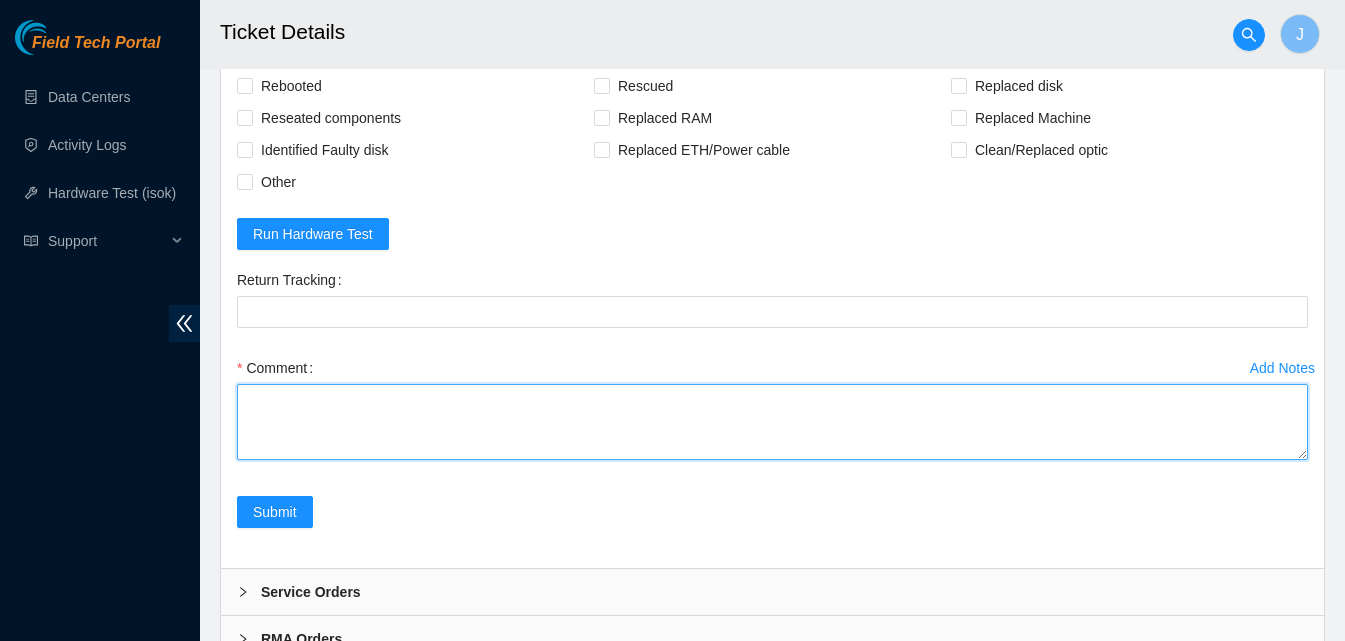 scroll, scrollTop: 1104, scrollLeft: 0, axis: vertical 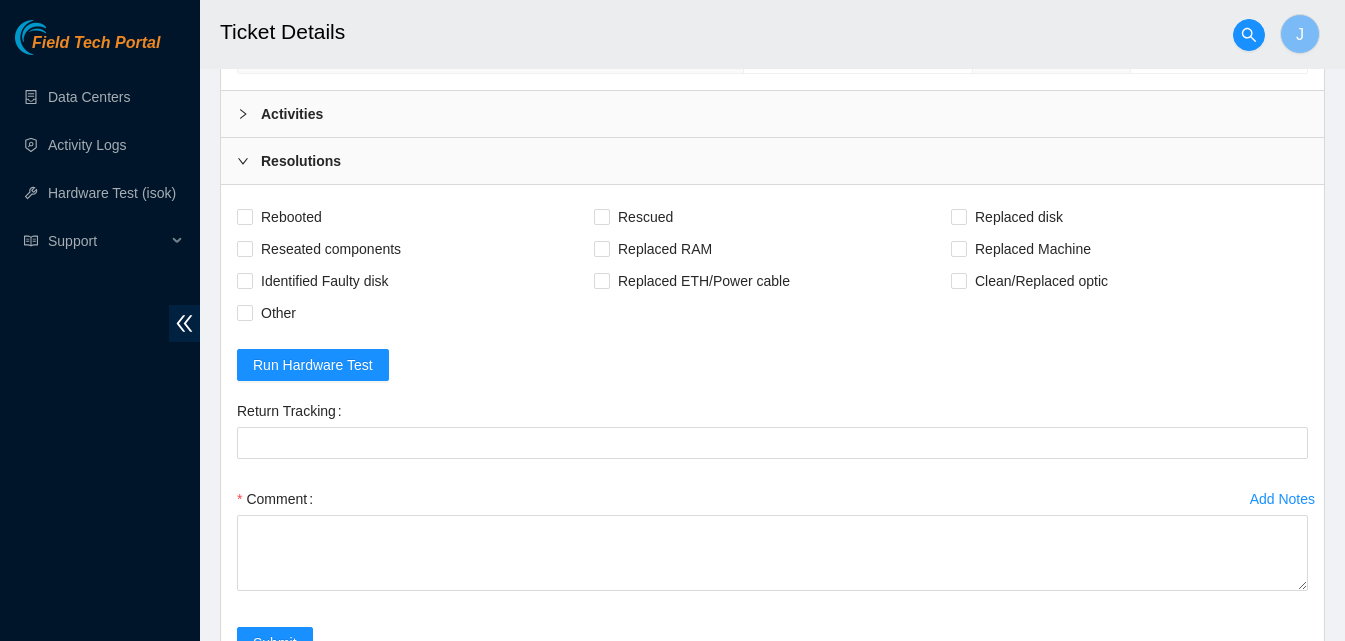 click on "Activities" at bounding box center [772, 114] 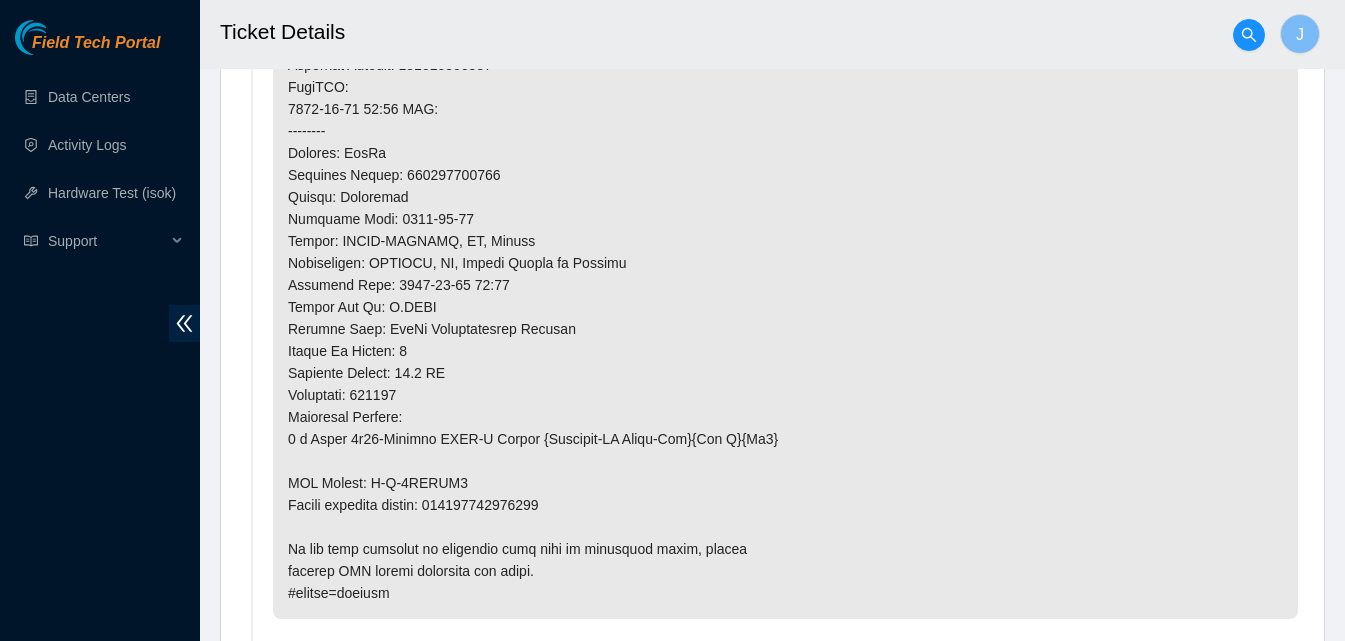 scroll, scrollTop: 1904, scrollLeft: 0, axis: vertical 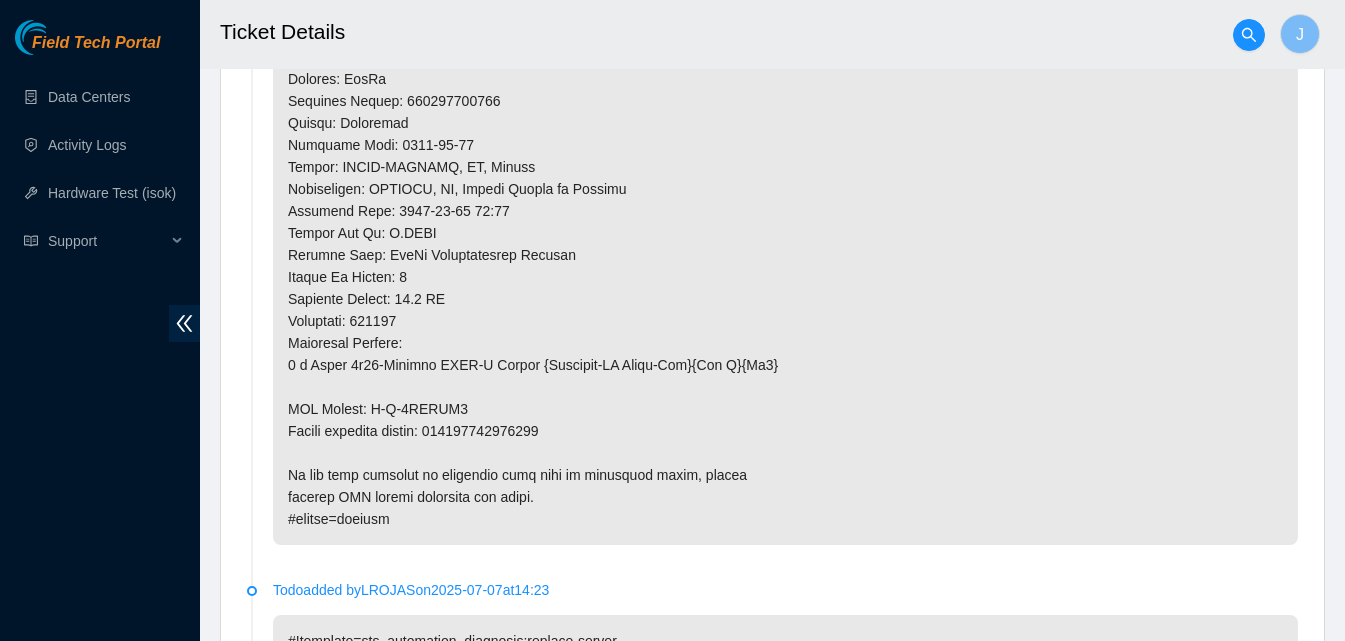 click at bounding box center [785, -31] 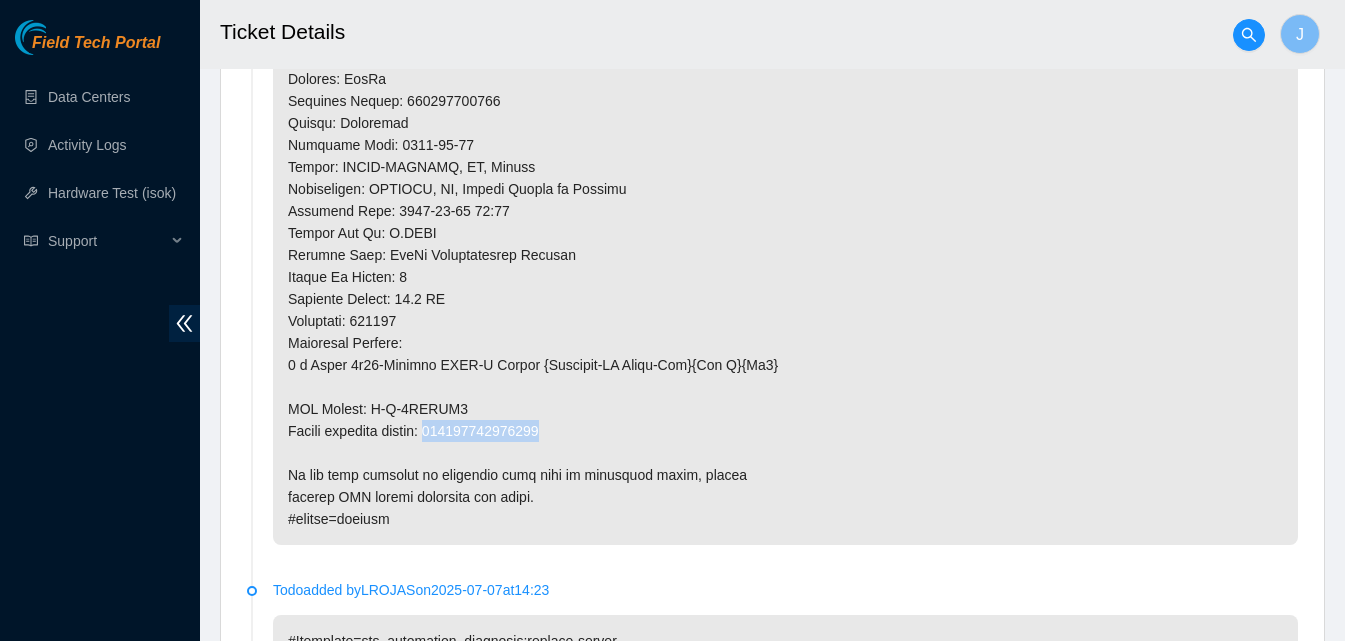 click at bounding box center (785, -31) 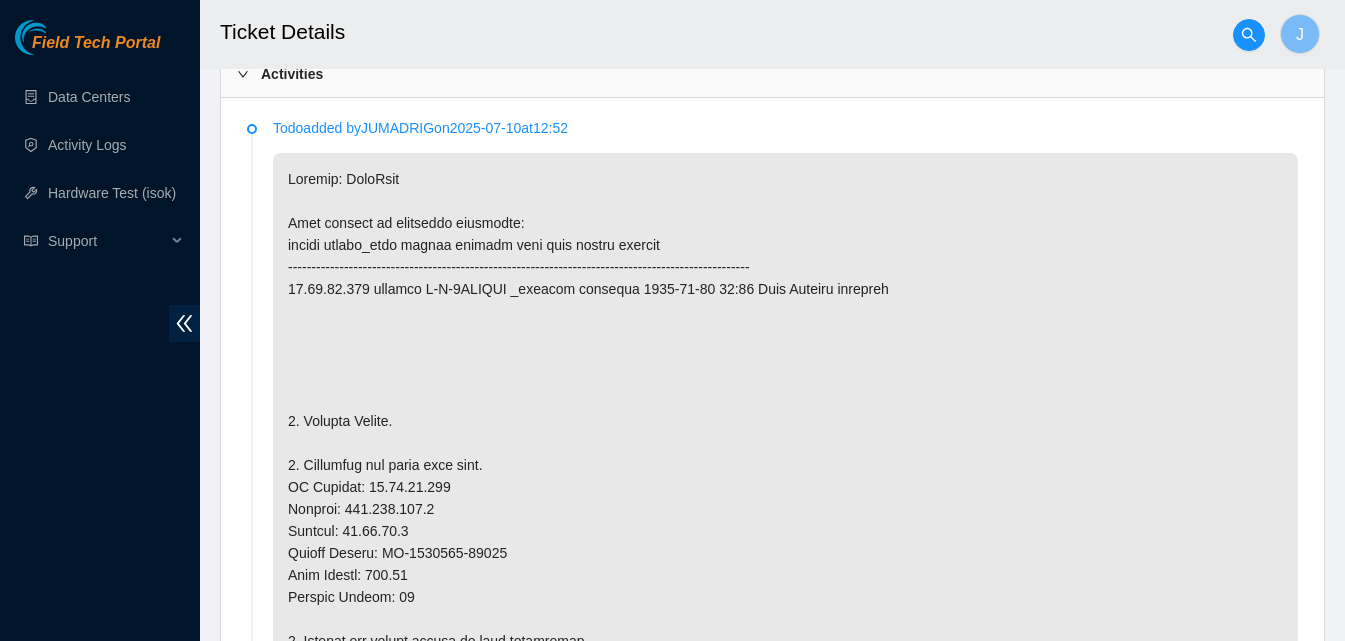 scroll, scrollTop: 1104, scrollLeft: 0, axis: vertical 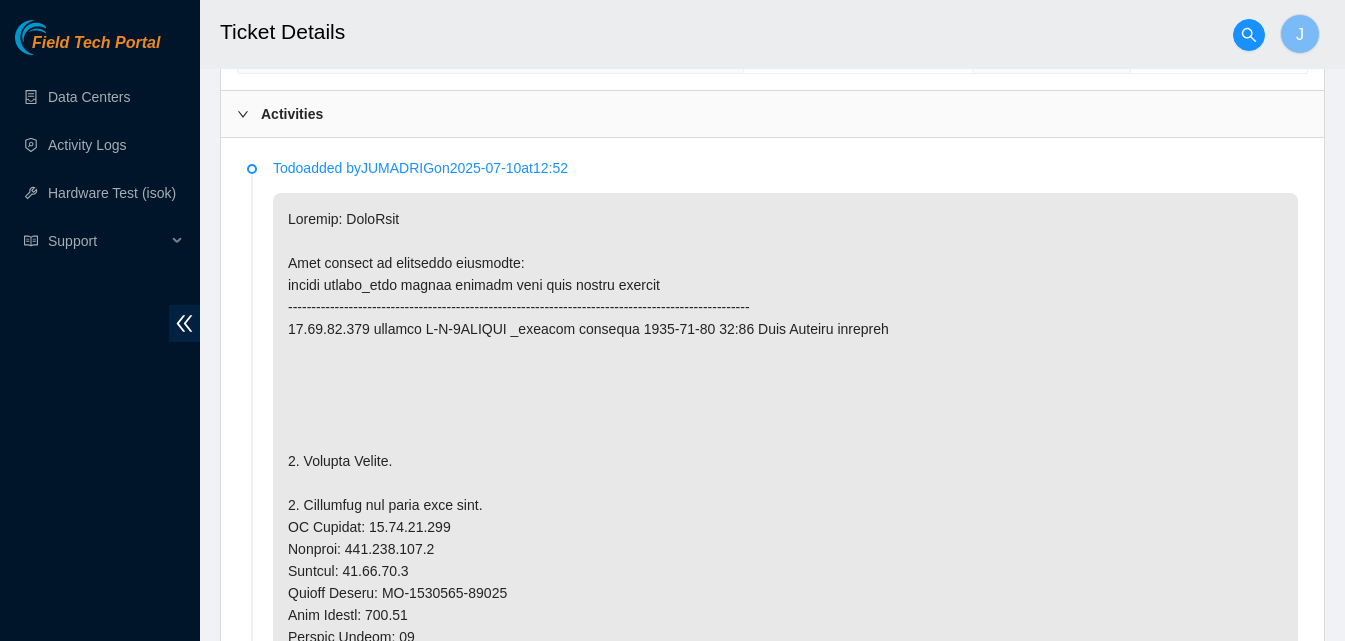 click on "Activities" at bounding box center [772, 114] 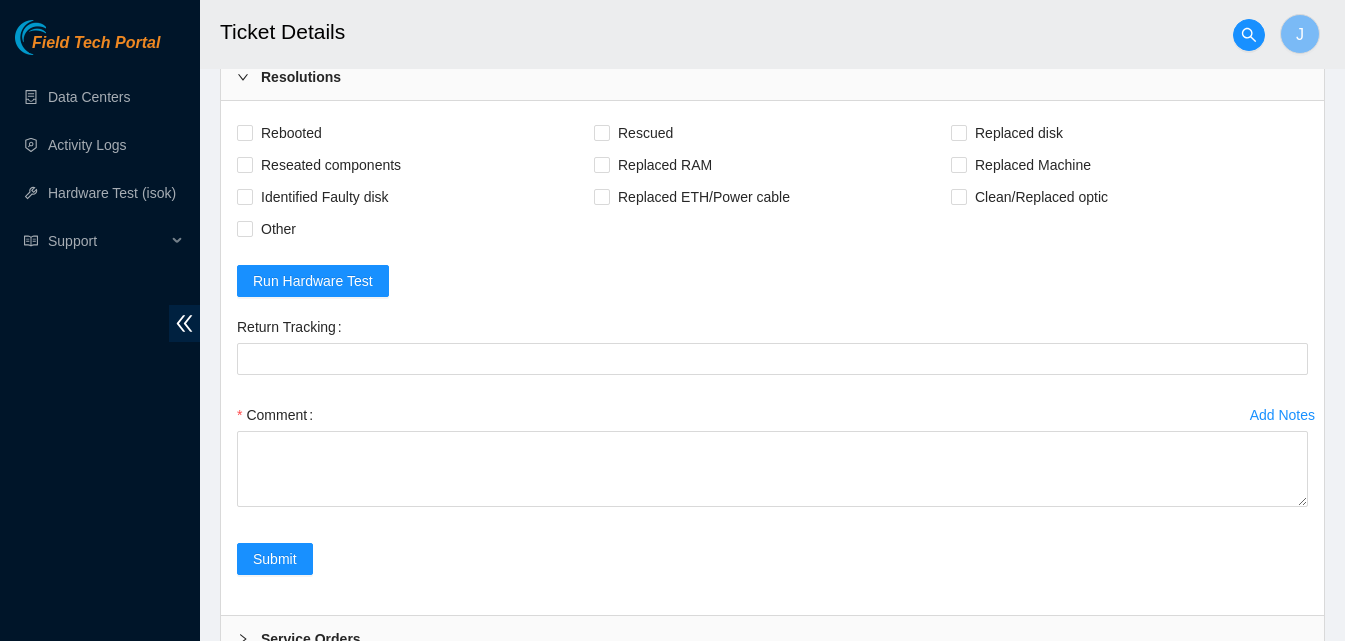 scroll, scrollTop: 1304, scrollLeft: 0, axis: vertical 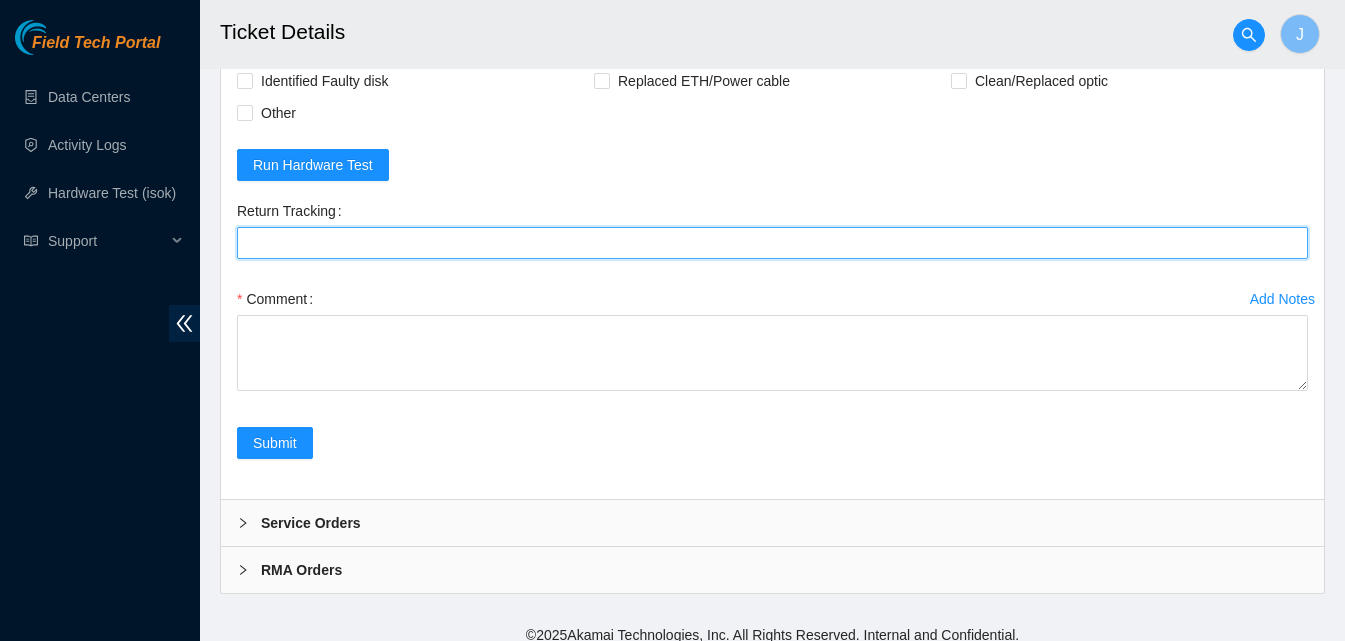 click on "Return Tracking" at bounding box center (772, 243) 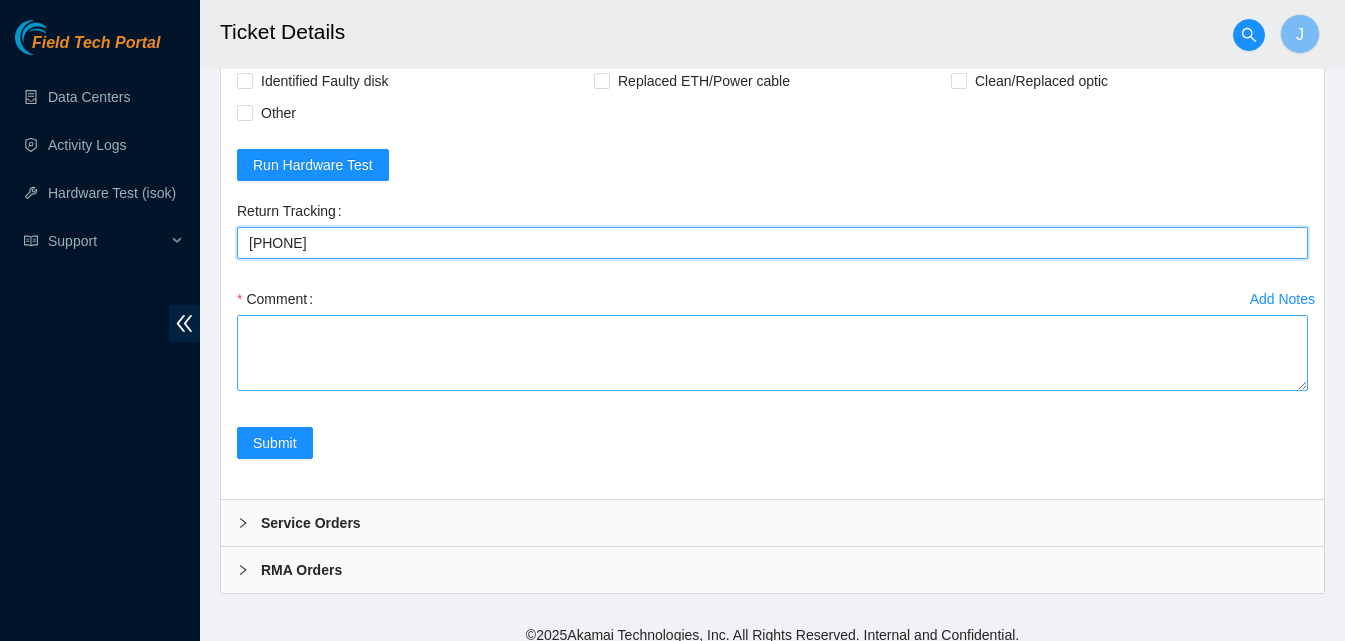 type on "093642900249631" 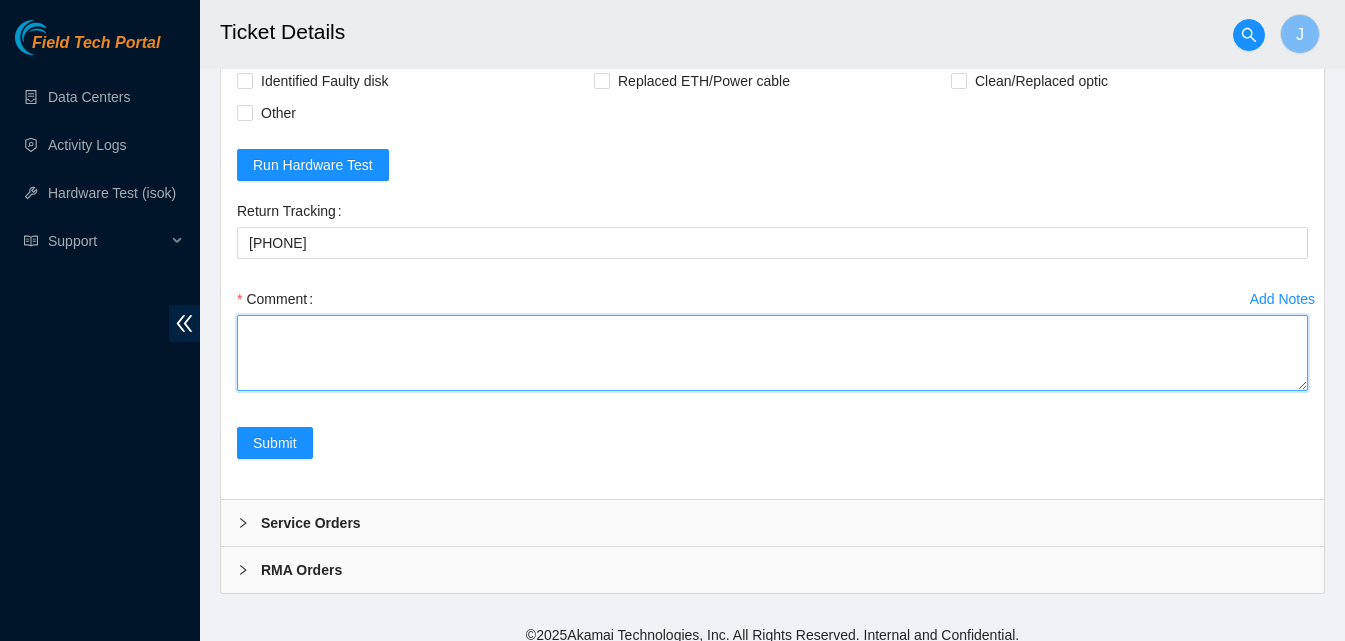 click on "Comment" at bounding box center (772, 353) 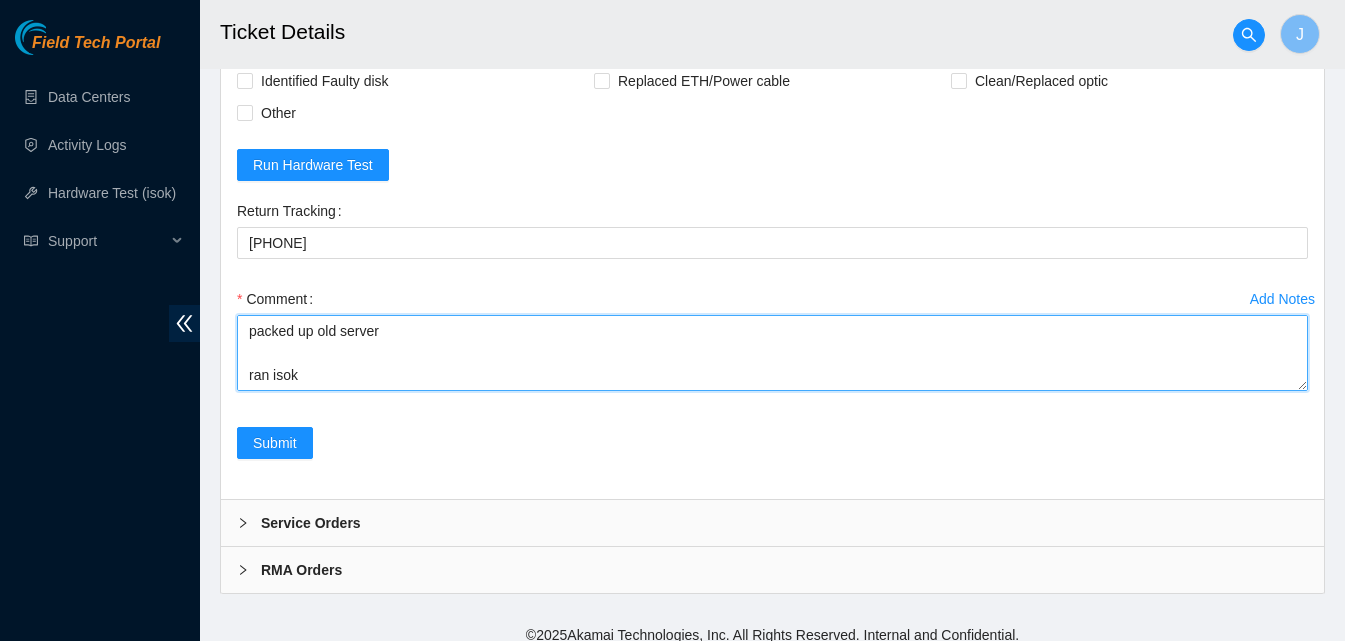 scroll, scrollTop: 82, scrollLeft: 0, axis: vertical 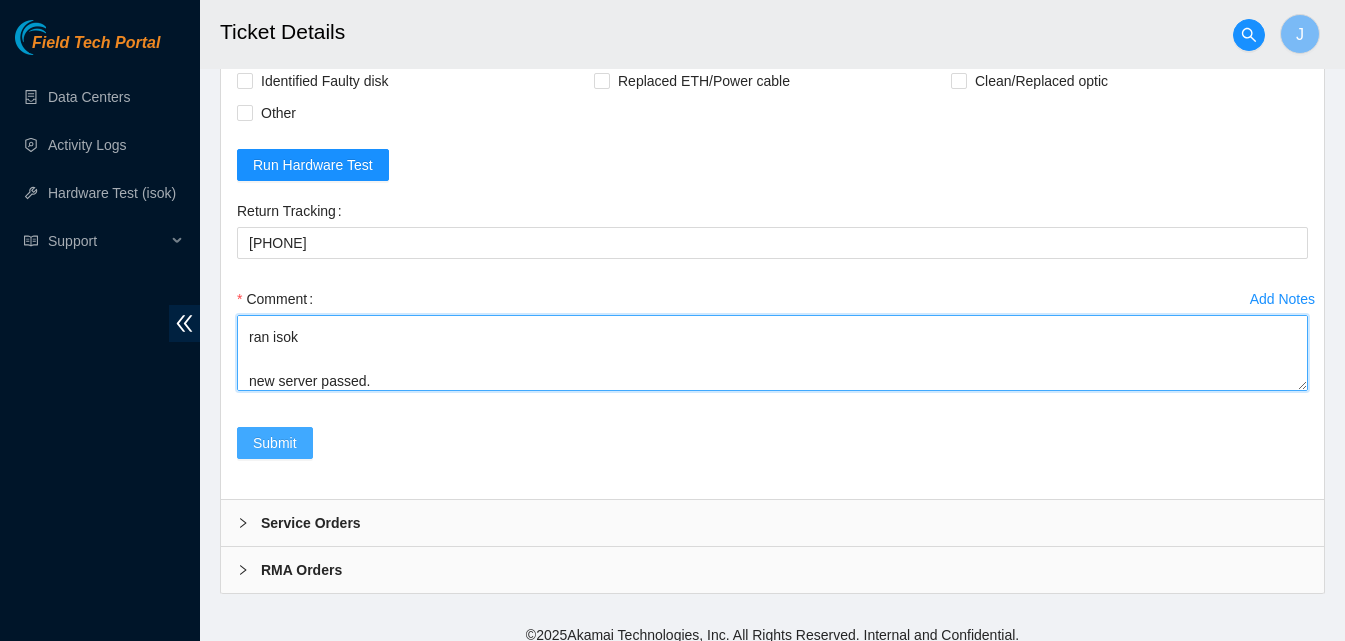 type on "replaced old server with new one
packed up old server
ran isok
new server passed." 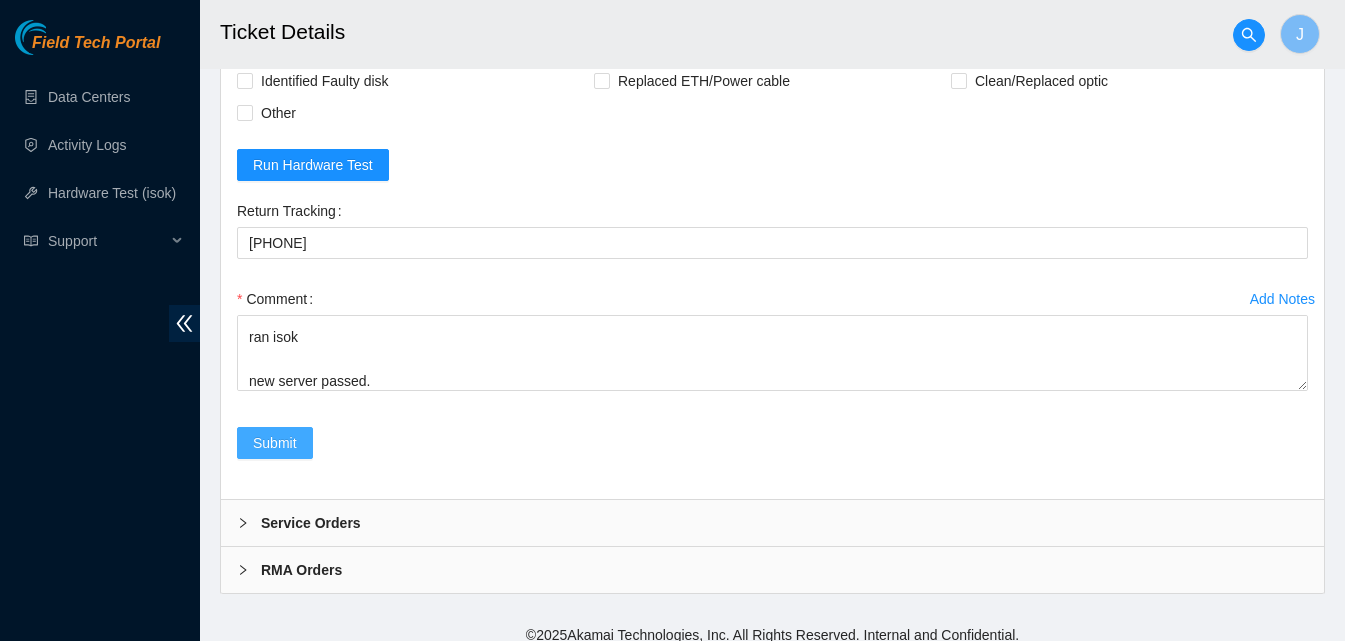click on "Submit" at bounding box center [275, 443] 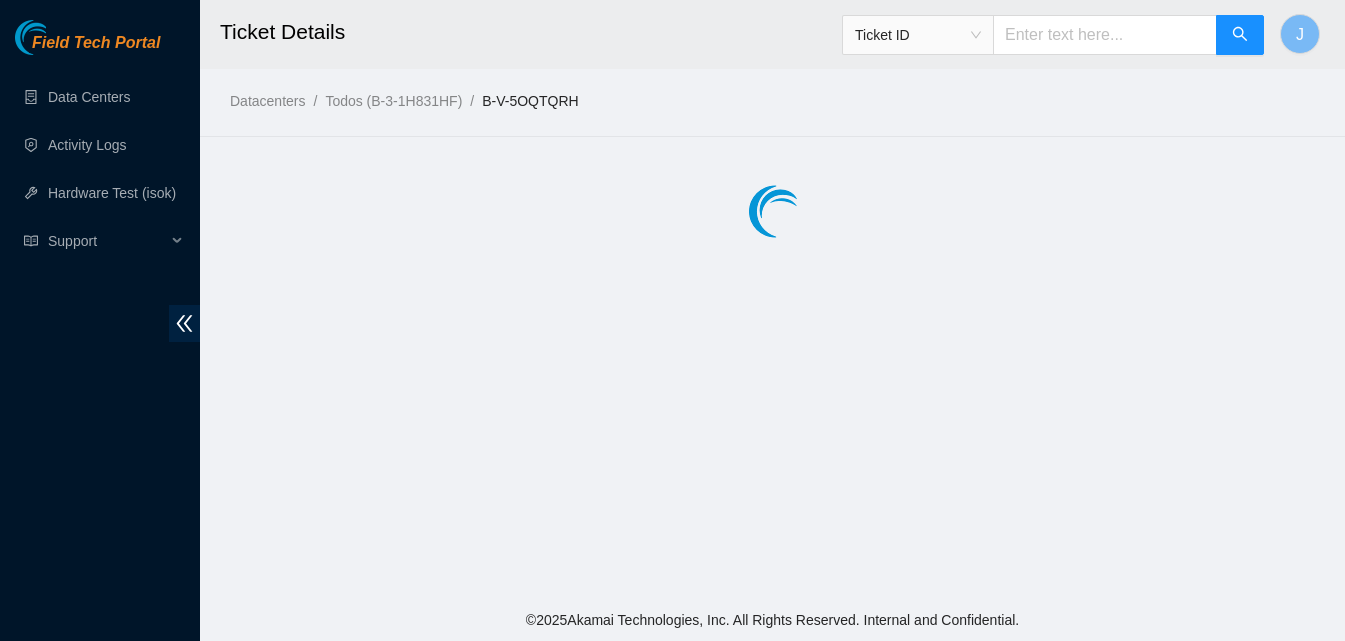 scroll, scrollTop: 0, scrollLeft: 0, axis: both 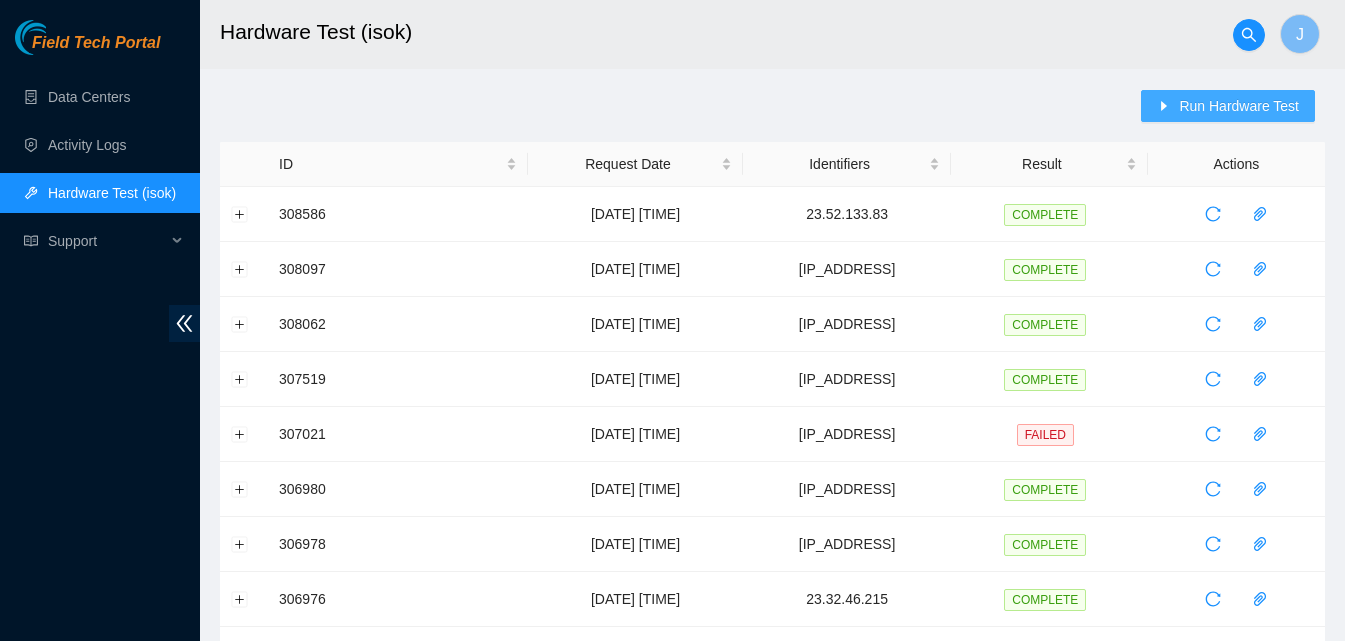 click on "Run Hardware Test" at bounding box center (1239, 106) 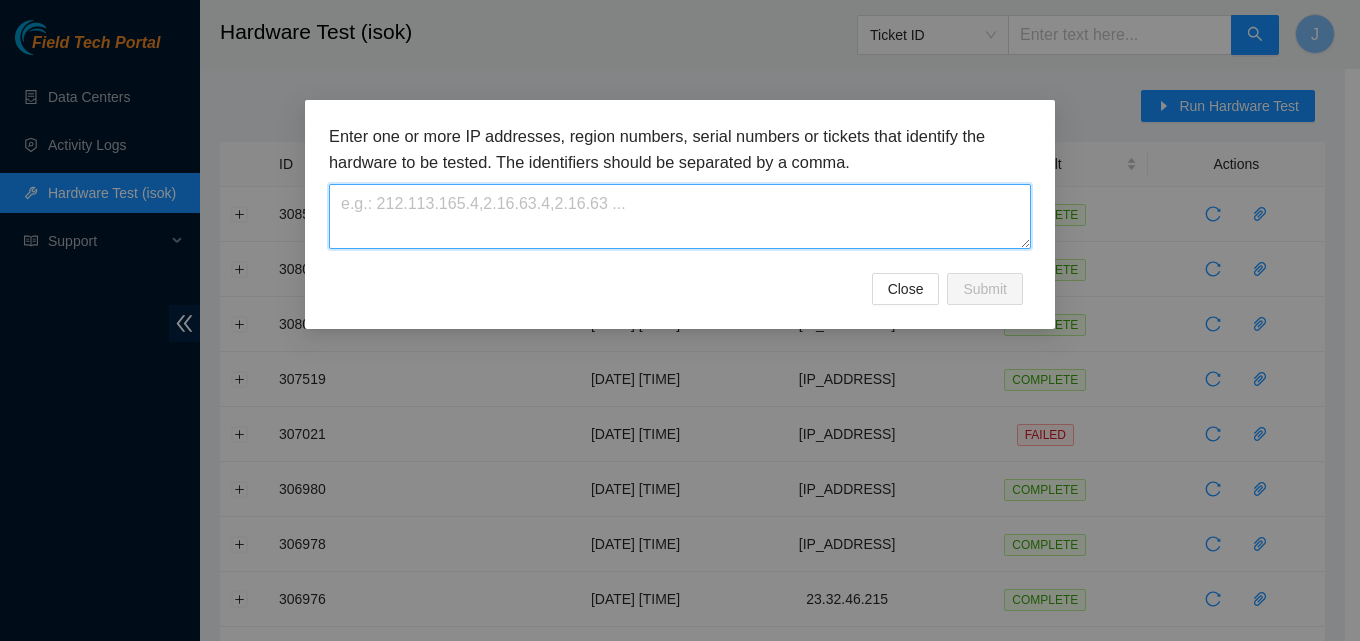 click at bounding box center [680, 216] 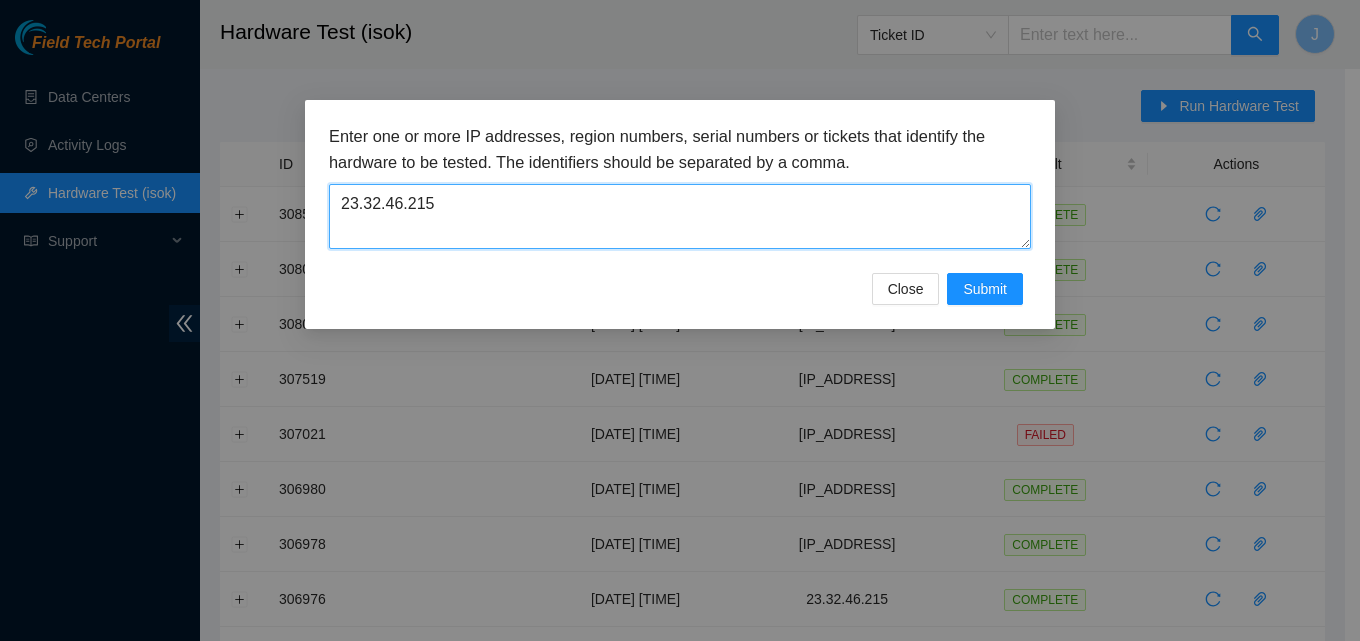 type on "23.32.46.215" 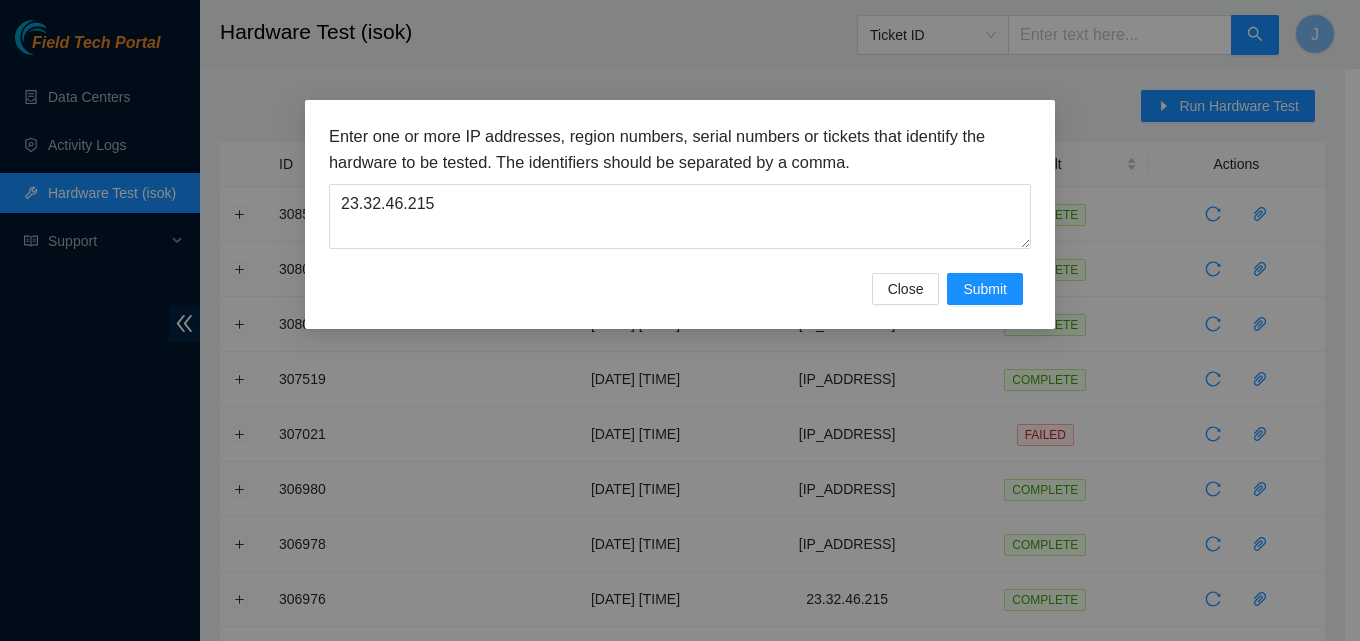 click on "Enter one or more IP addresses, region numbers, serial numbers or tickets that identify the hardware to be tested. The identifiers should be separated by a comma." at bounding box center (680, 149) 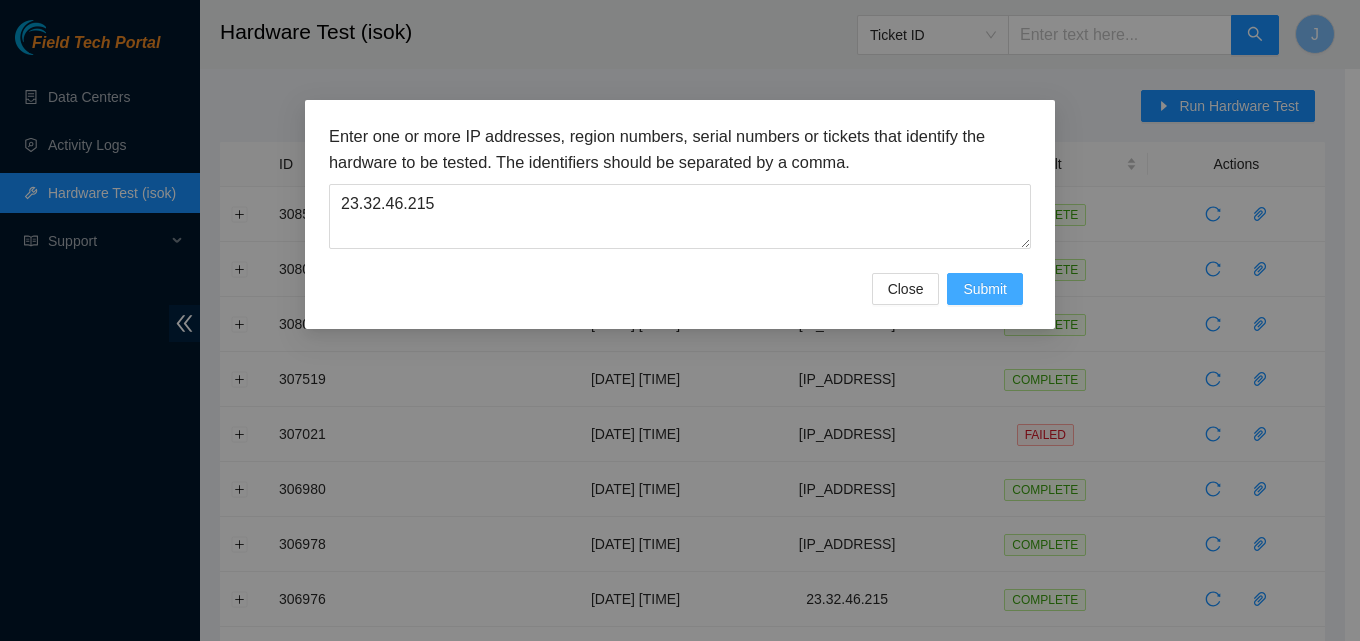 click on "Submit" at bounding box center (985, 289) 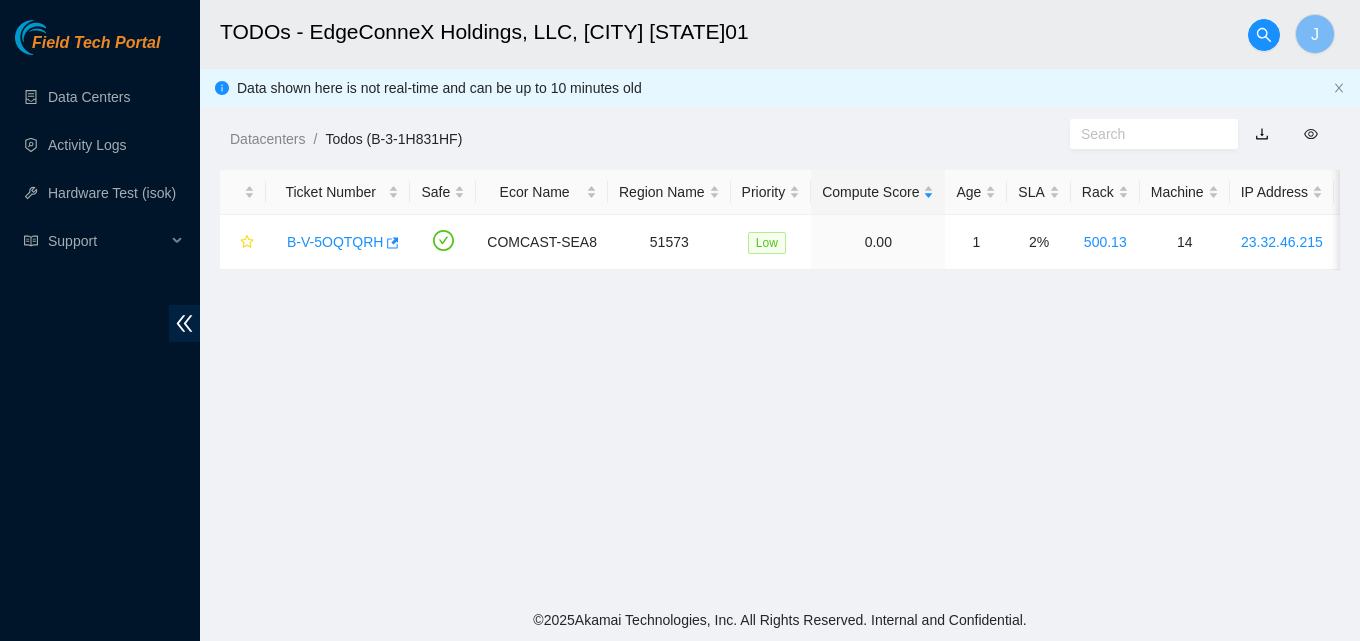 scroll, scrollTop: 0, scrollLeft: 0, axis: both 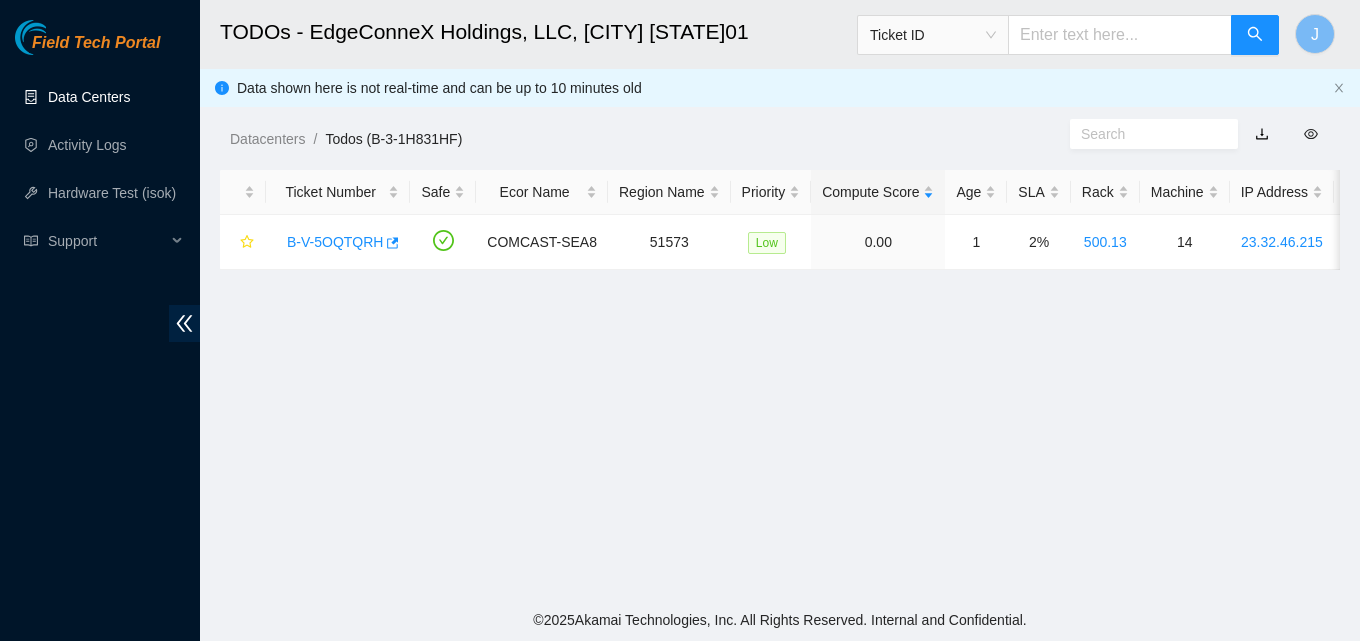 click on "Data Centers" at bounding box center [89, 97] 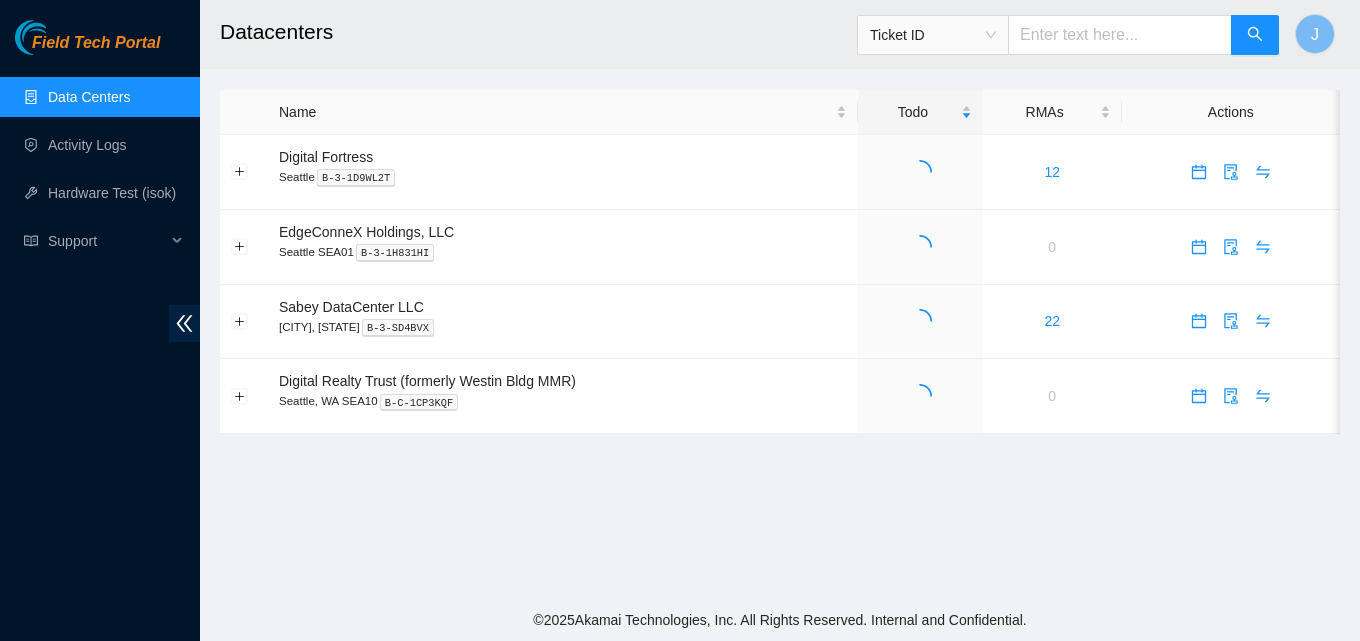 scroll, scrollTop: 0, scrollLeft: 0, axis: both 